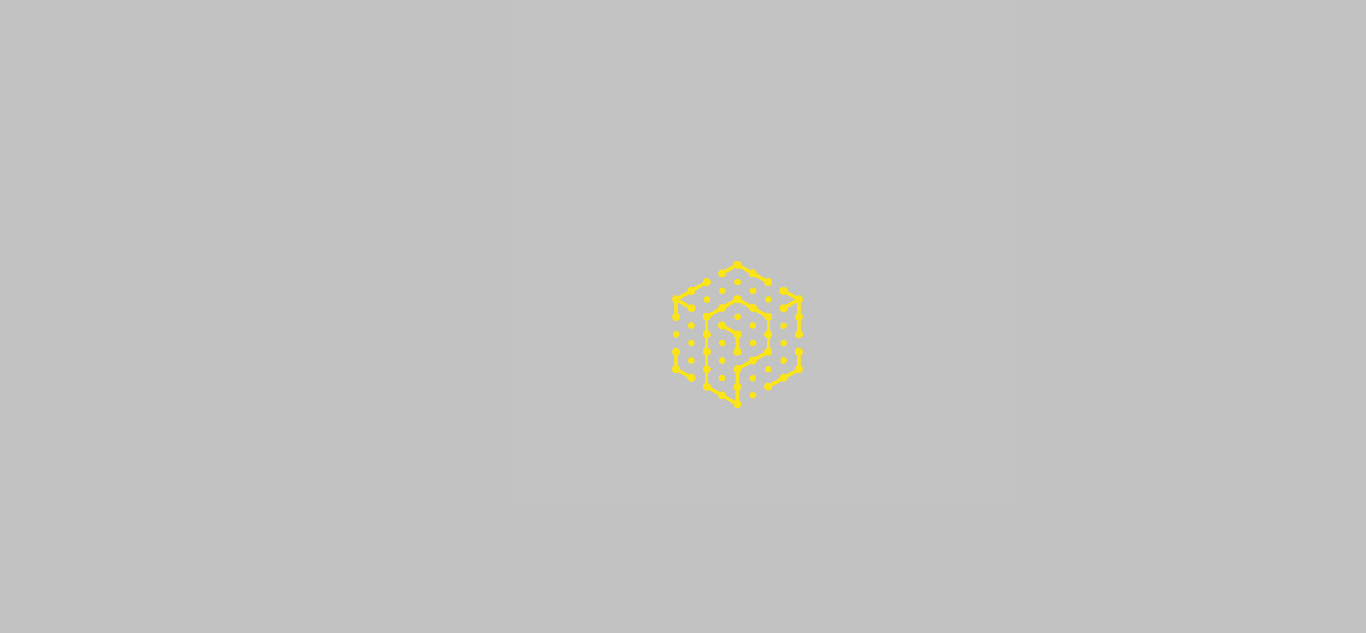 scroll, scrollTop: 0, scrollLeft: 0, axis: both 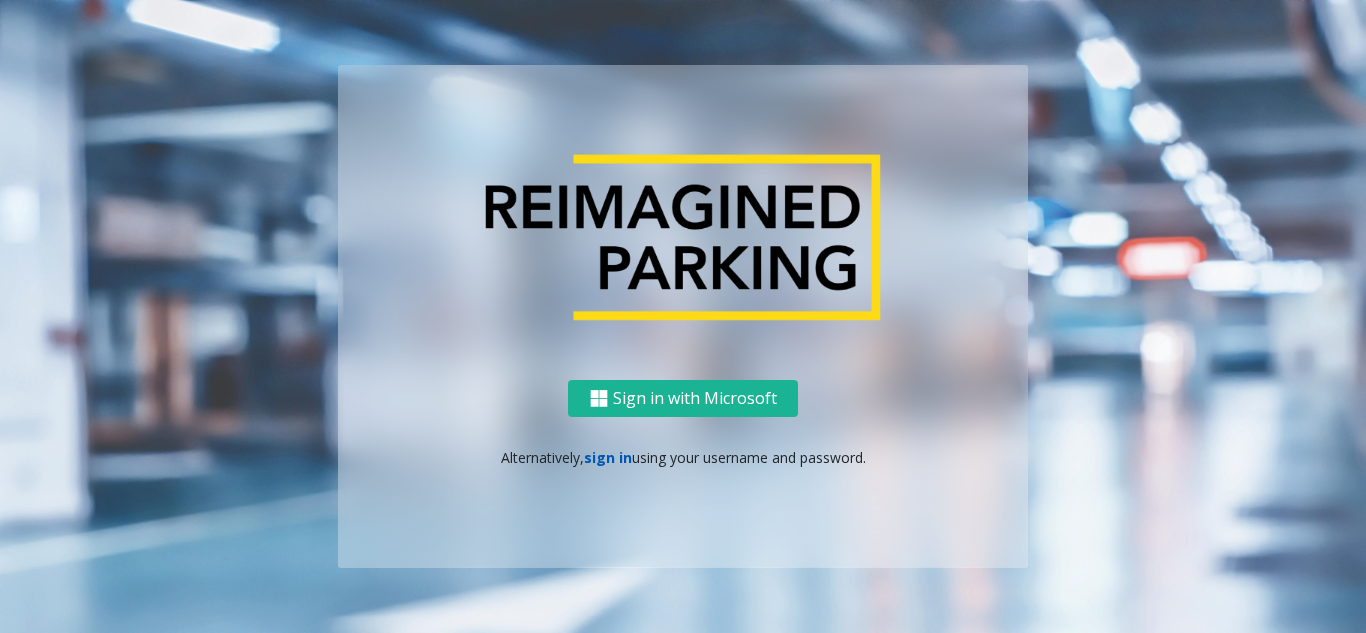 click on "sign in" 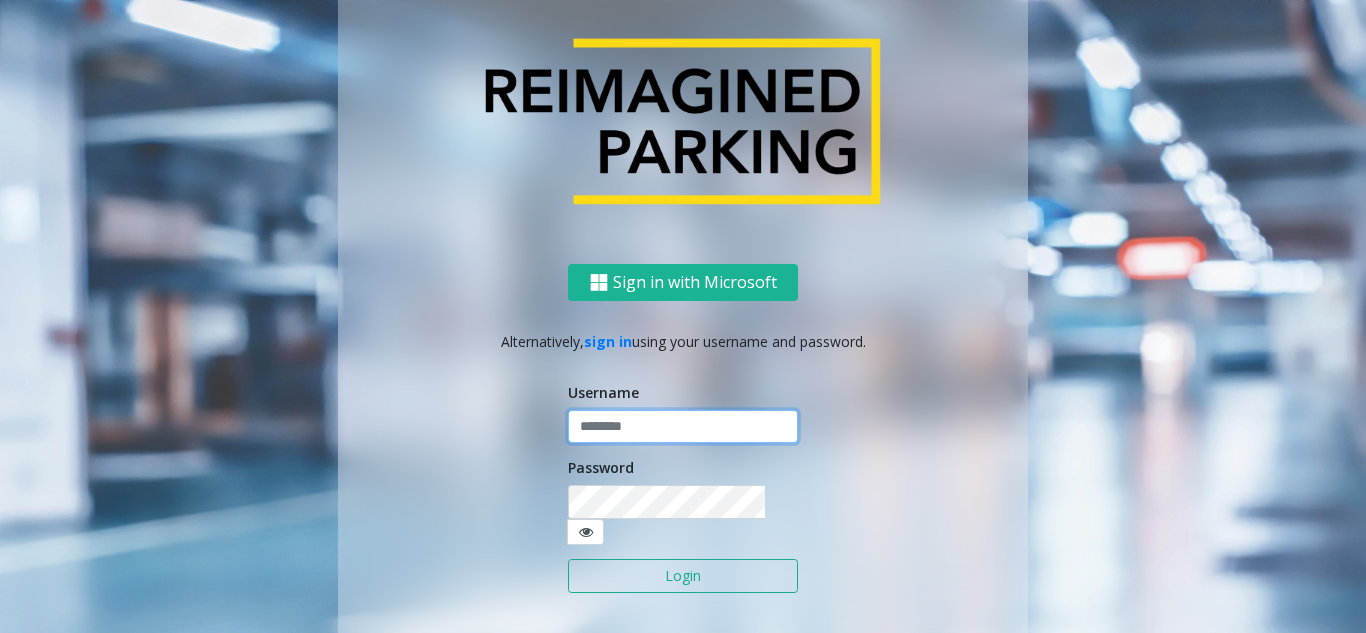 type on "**********" 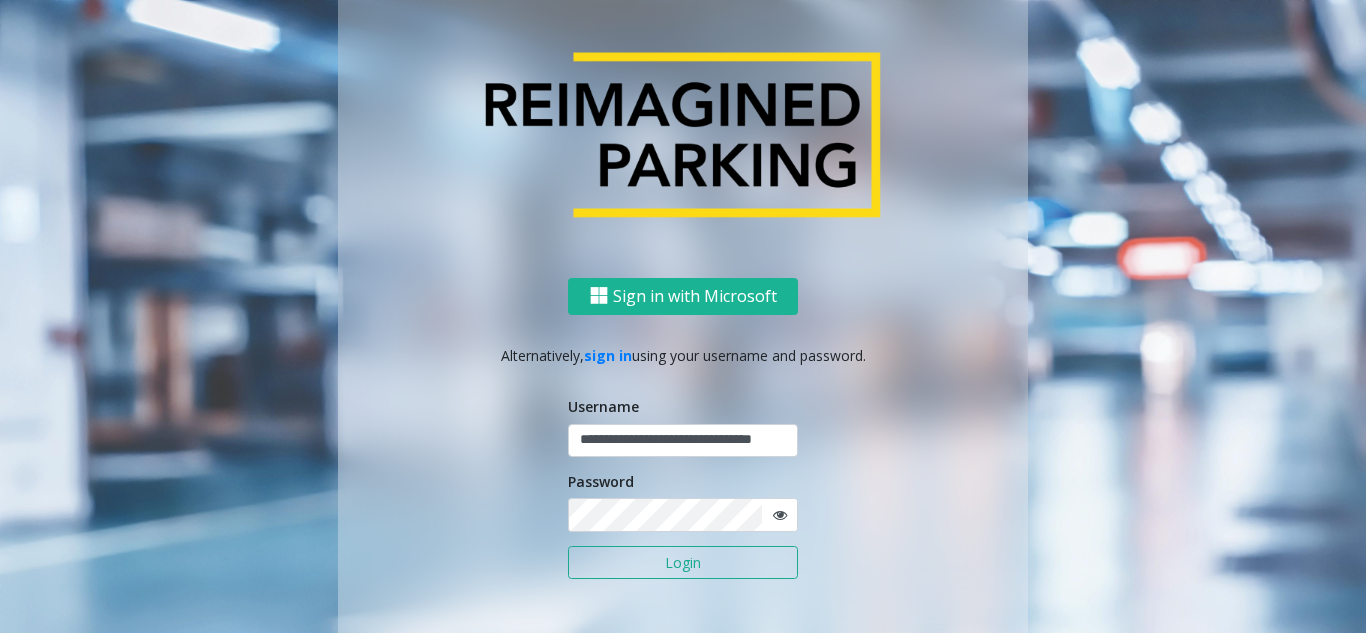 click on "Login" 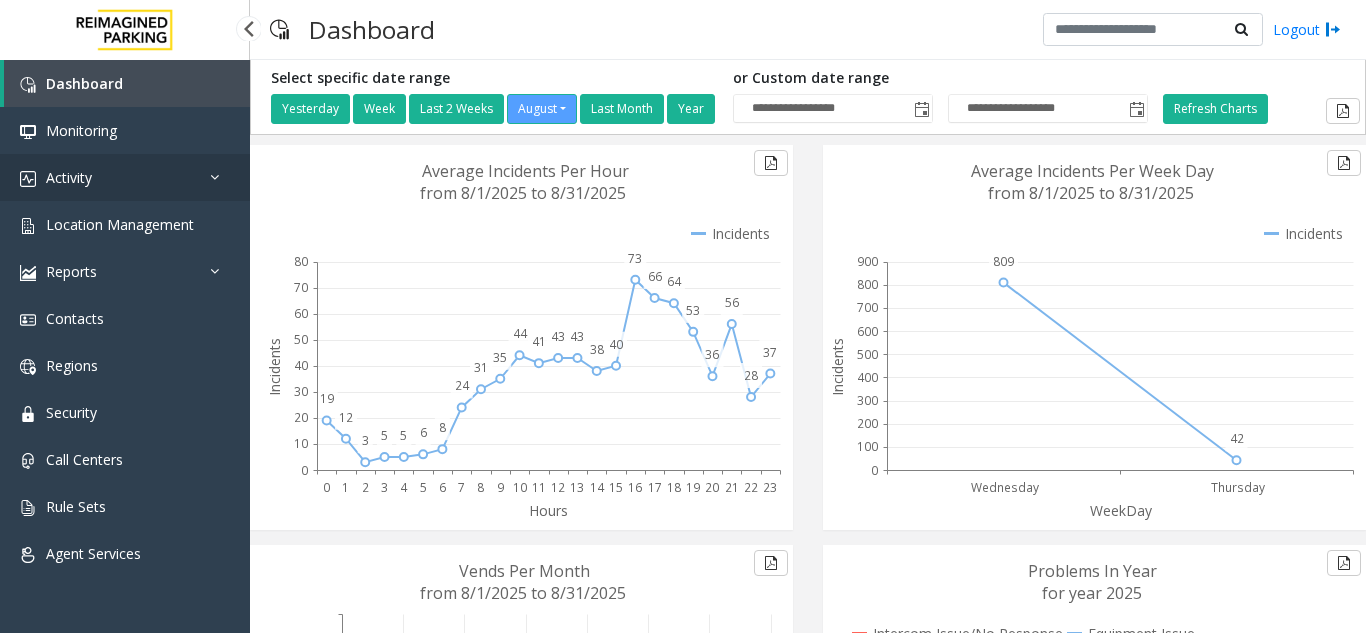 click on "Activity" at bounding box center [125, 177] 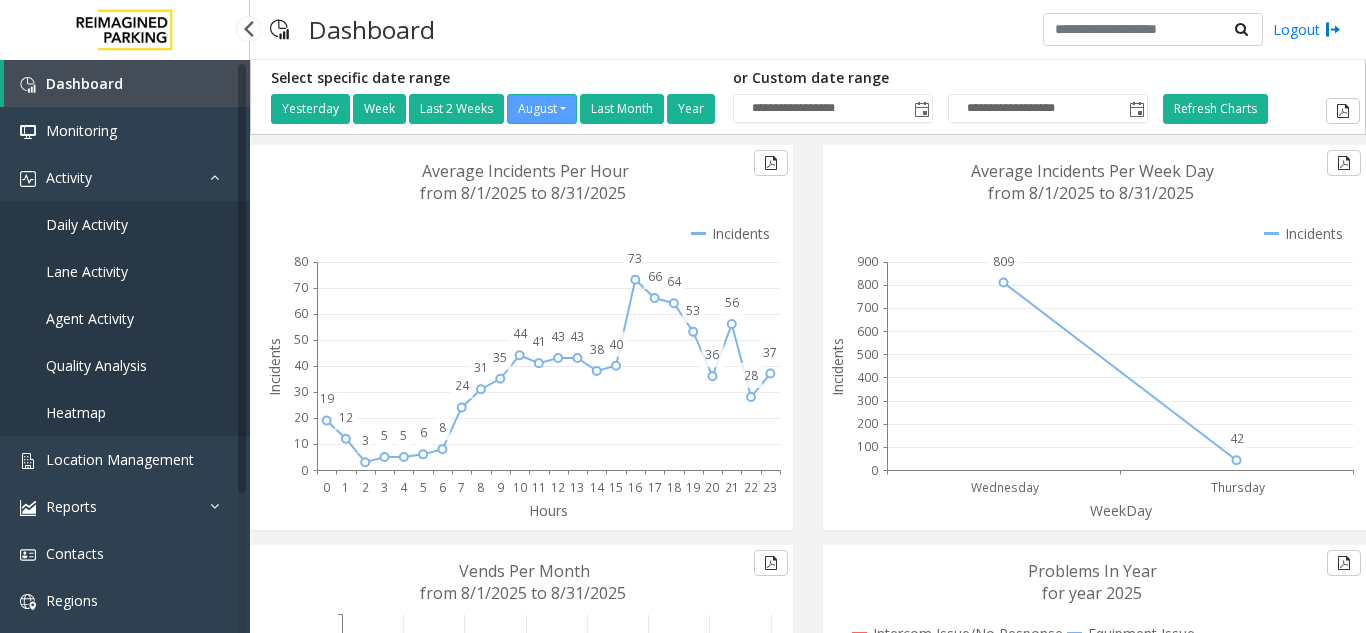 click on "Agent Activity" at bounding box center (90, 318) 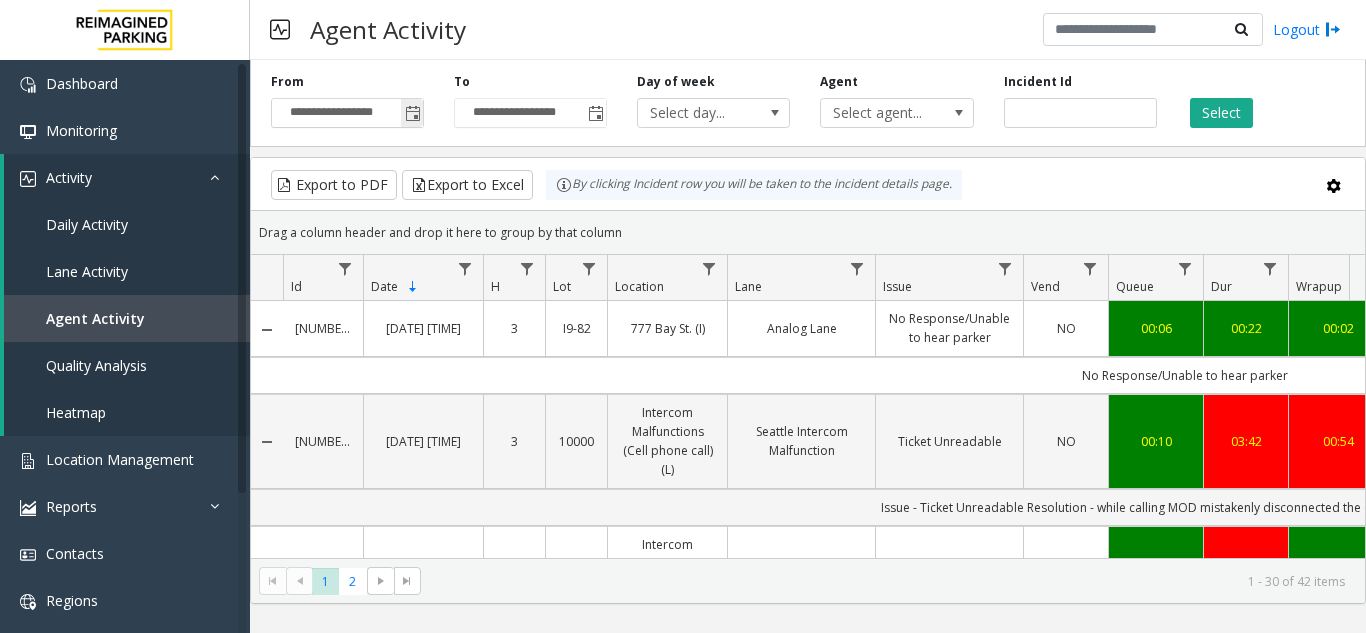 click 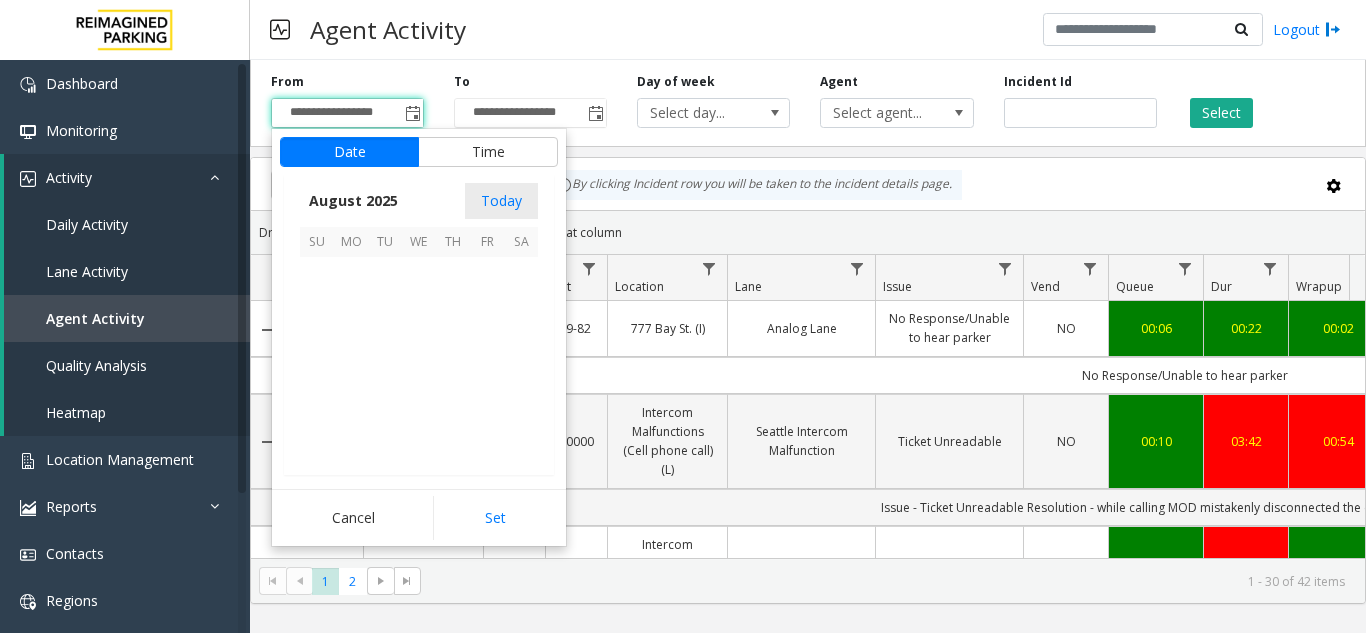scroll, scrollTop: 358666, scrollLeft: 0, axis: vertical 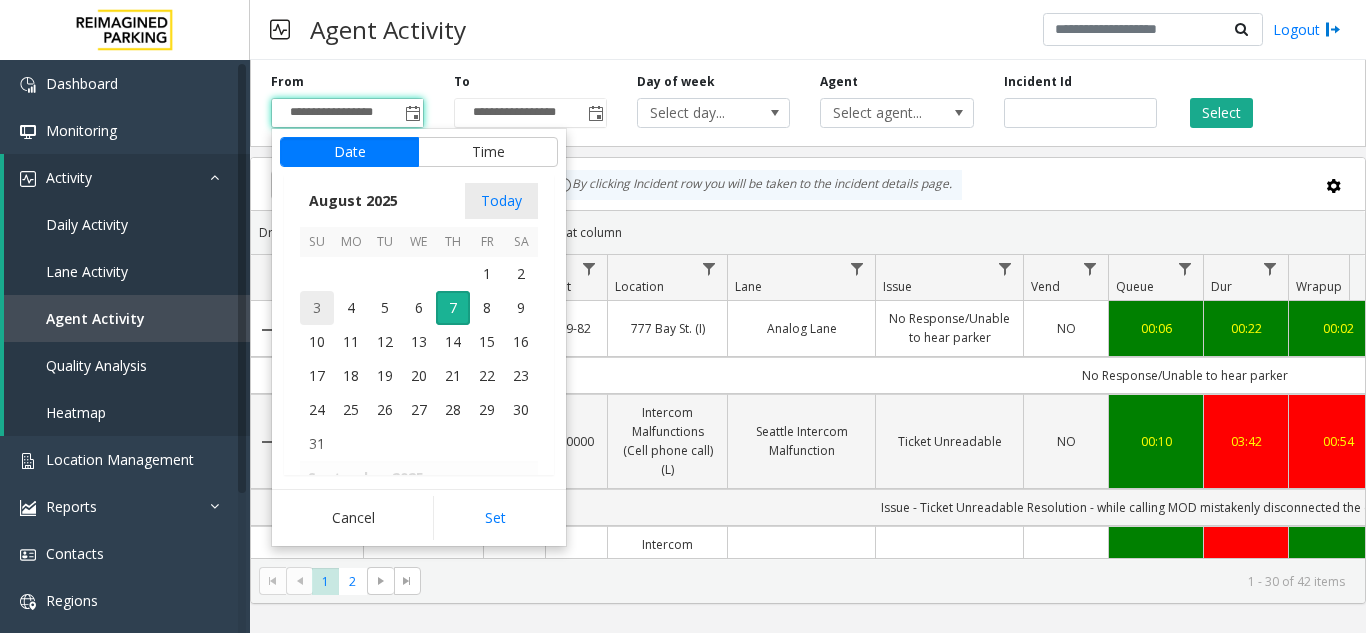click on "3" at bounding box center [317, 308] 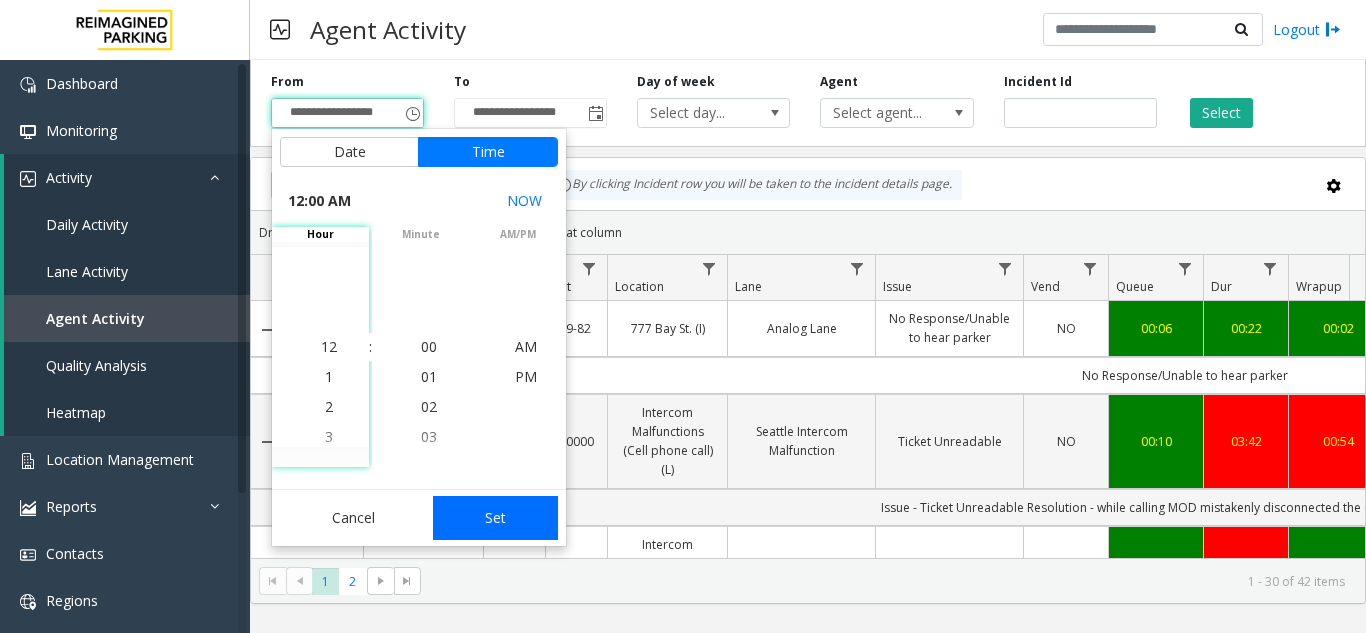 click on "Set" 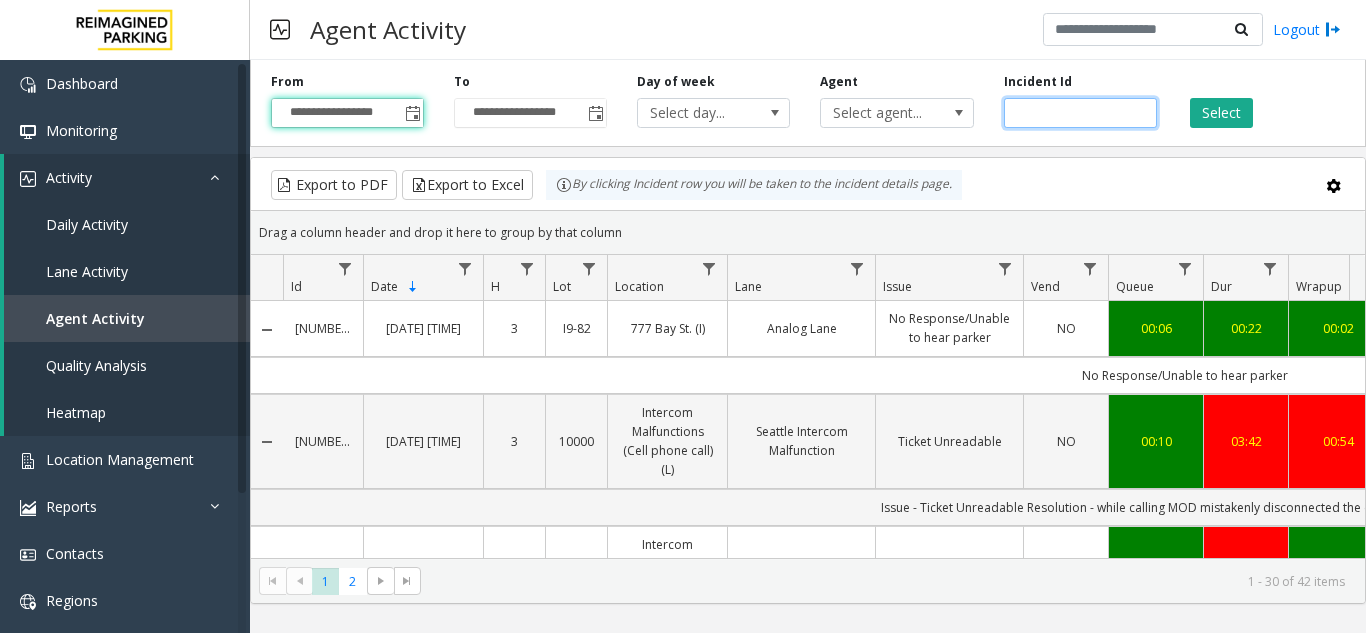 click 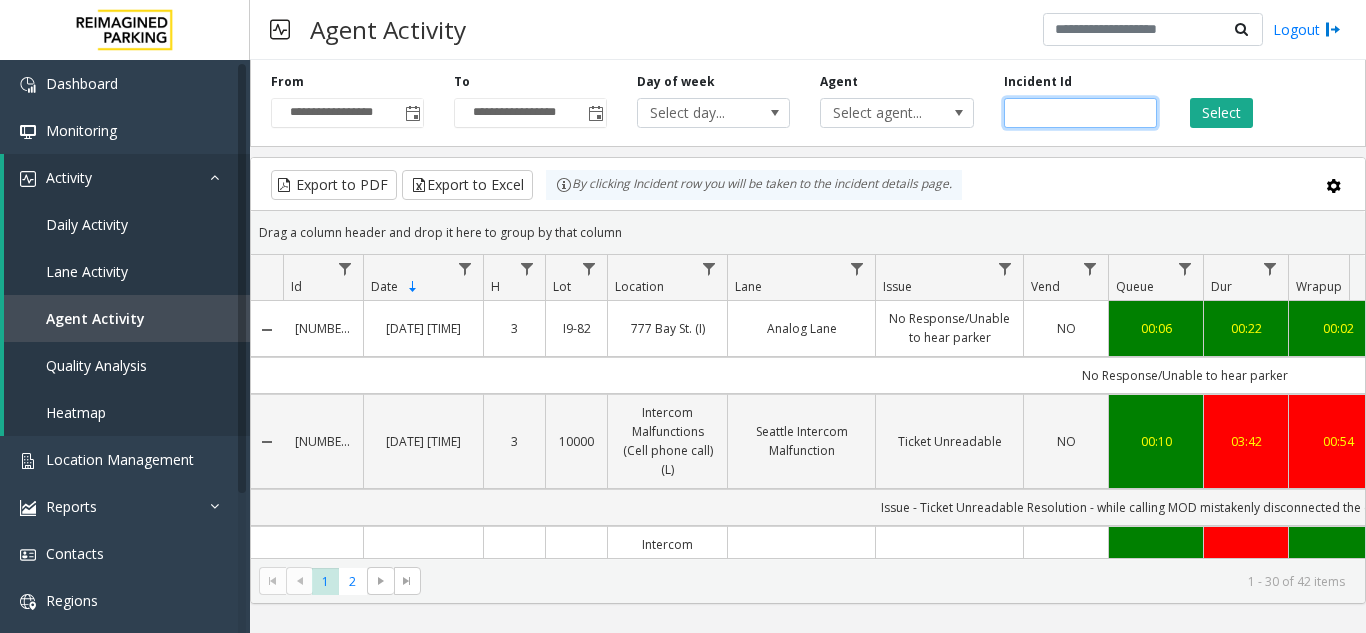 paste on "*******" 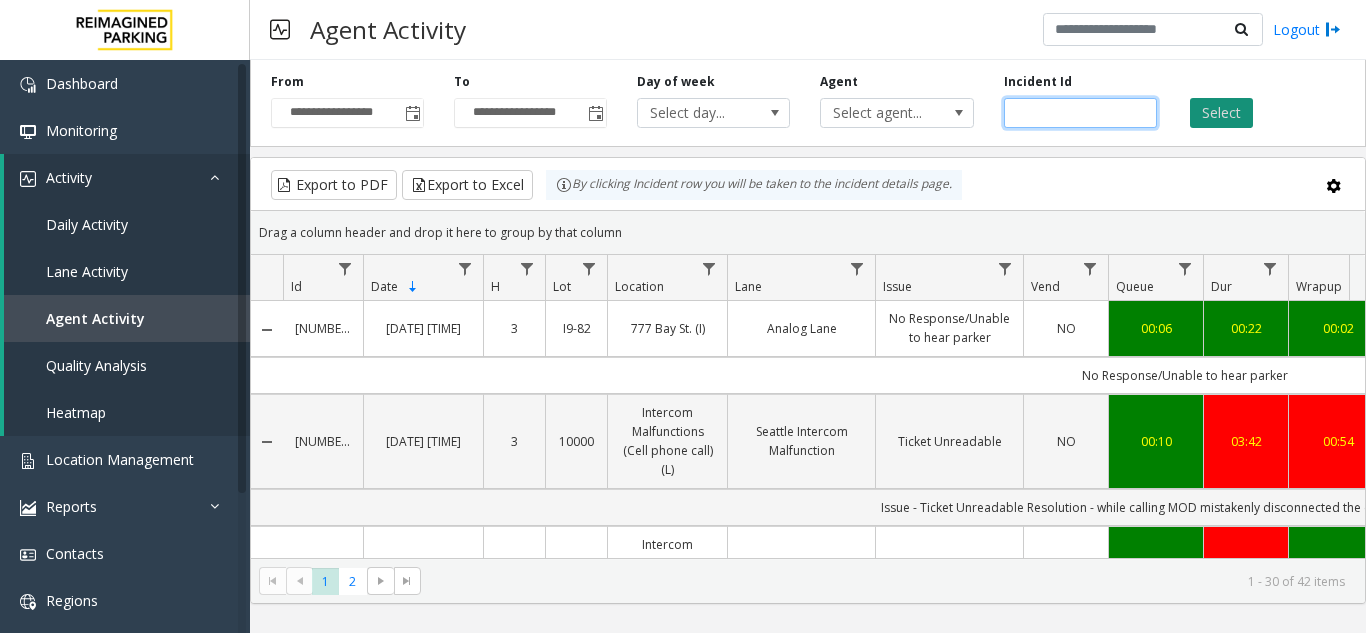 type on "*******" 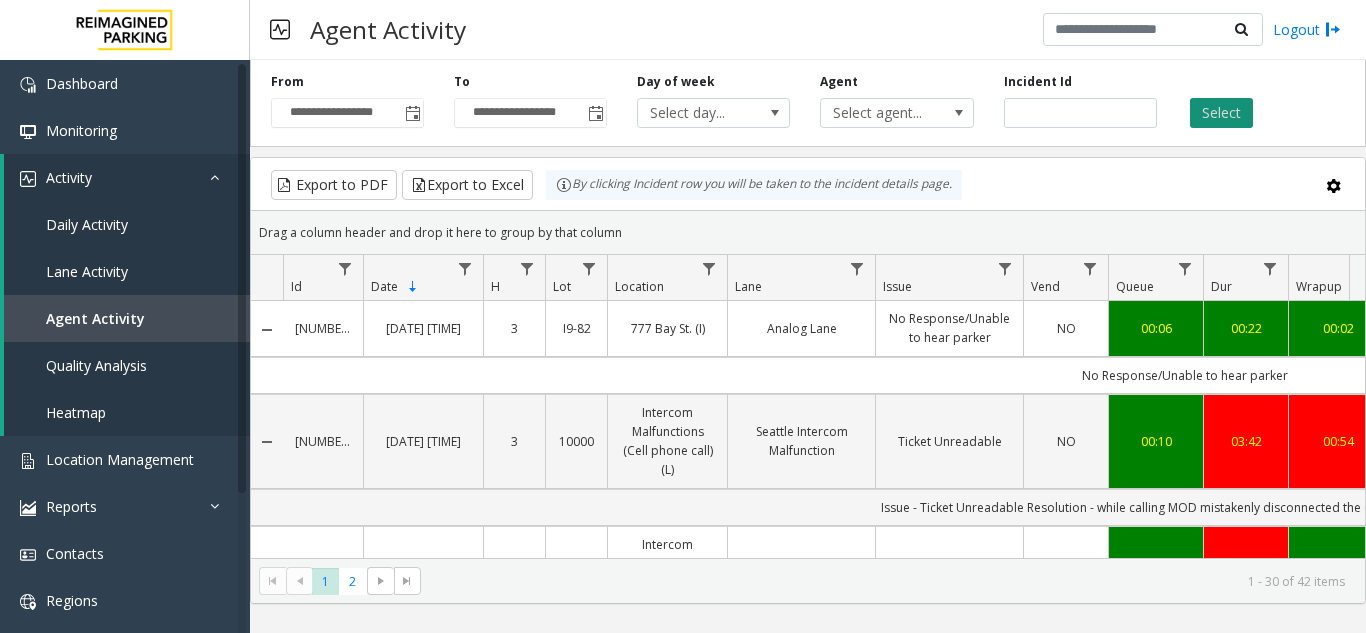 click on "Select" 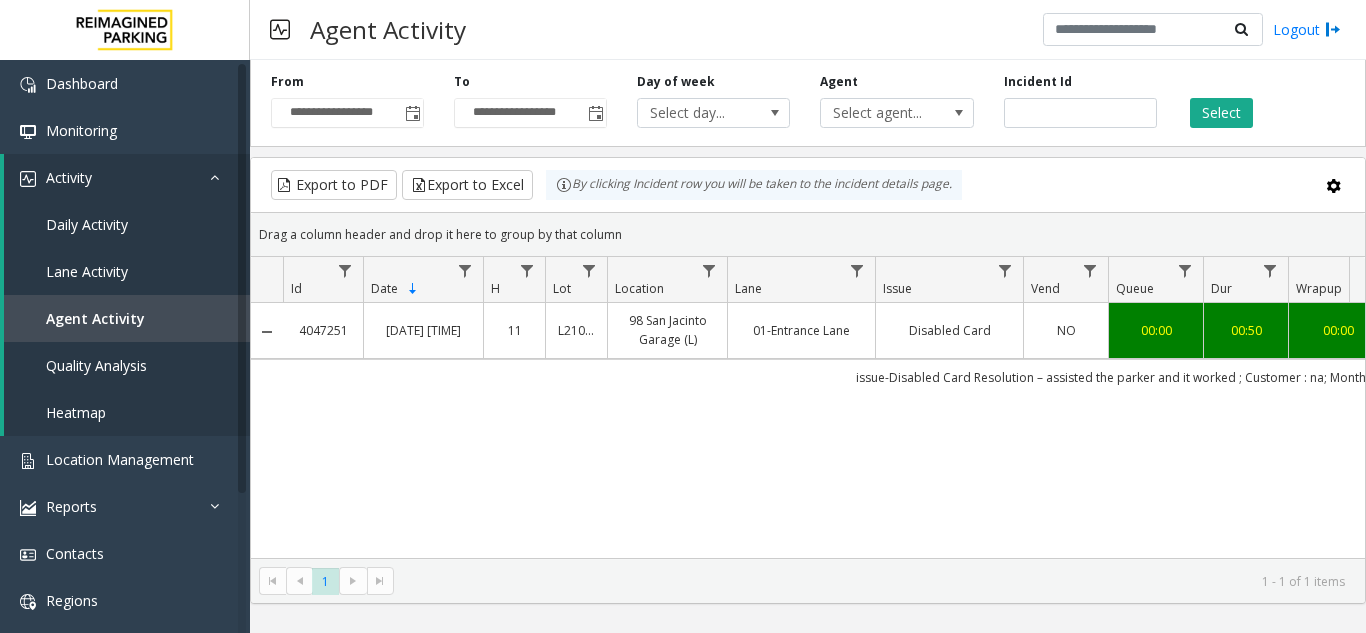 scroll, scrollTop: 0, scrollLeft: 17, axis: horizontal 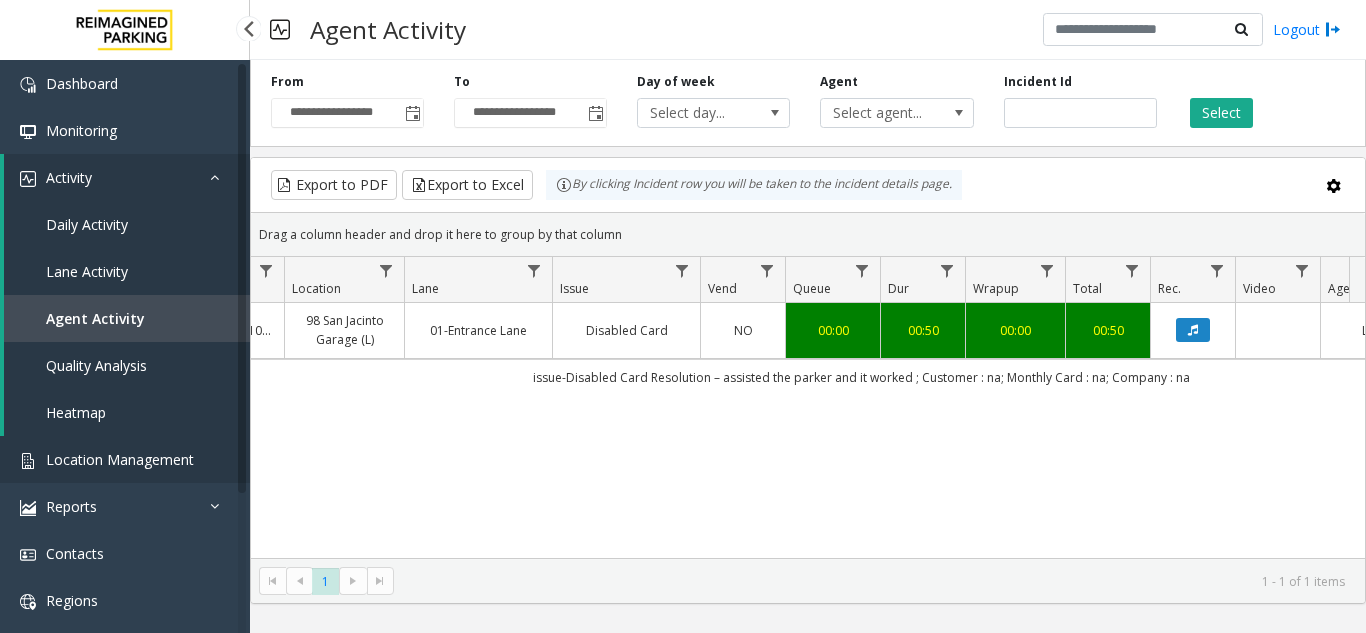 click on "Location Management" at bounding box center (125, 459) 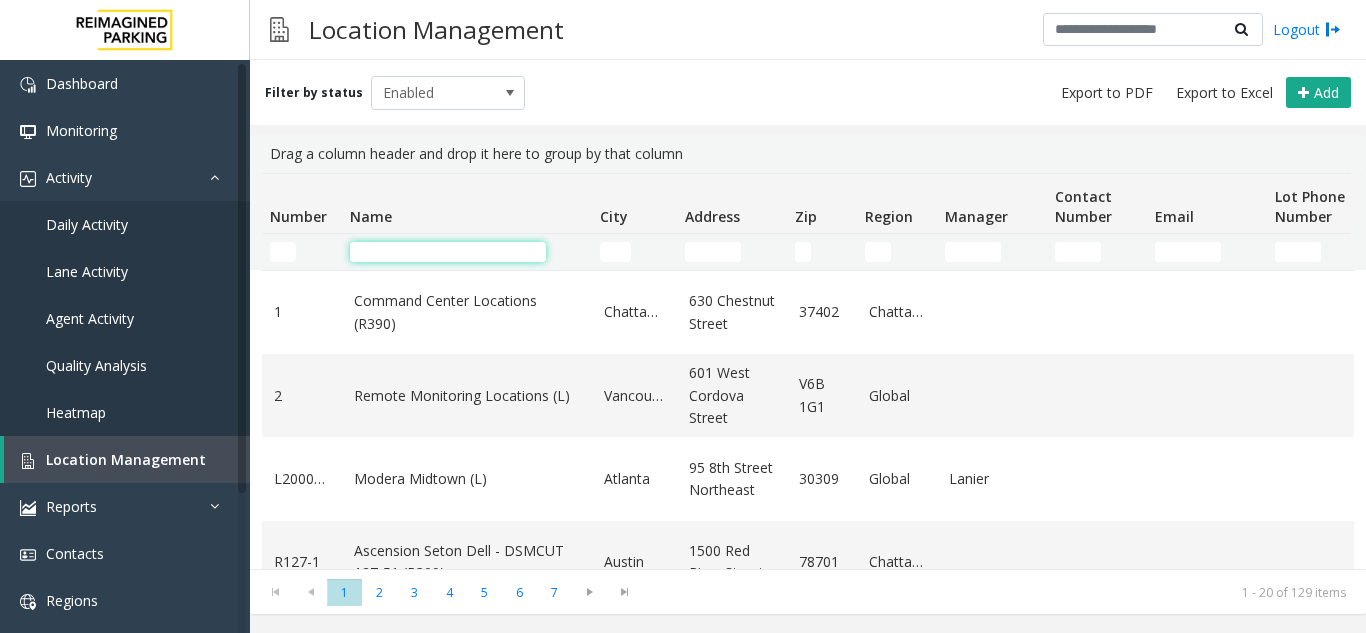 click 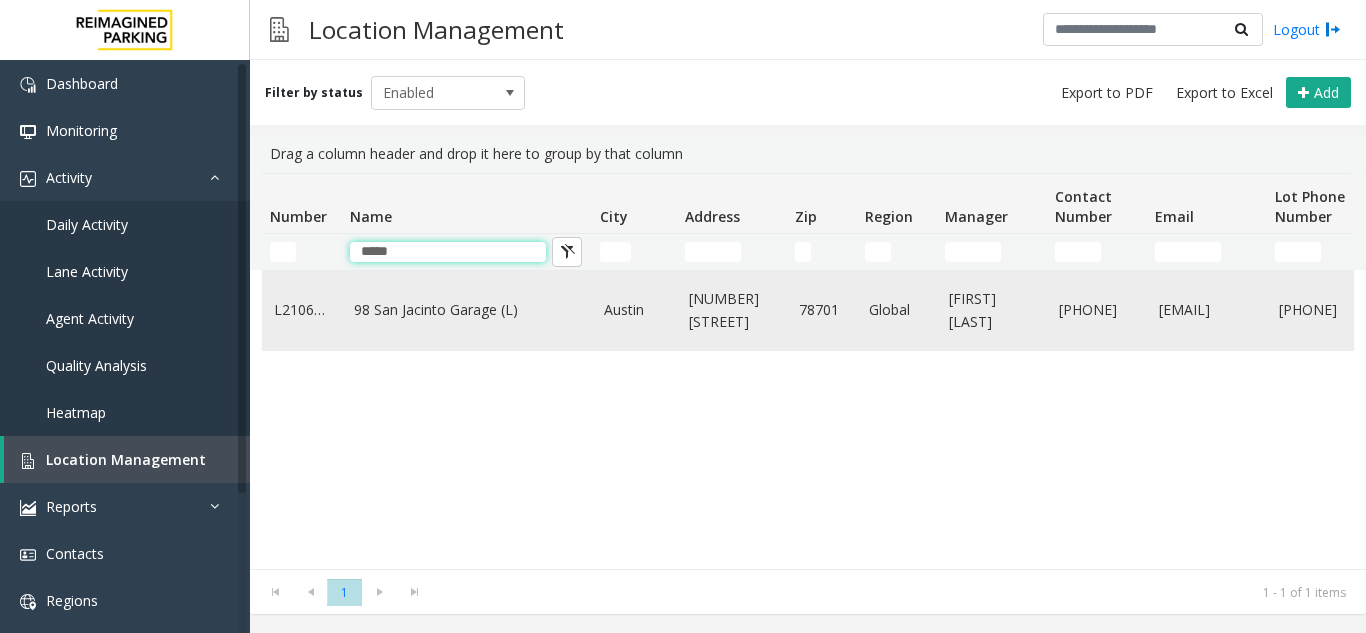type on "*****" 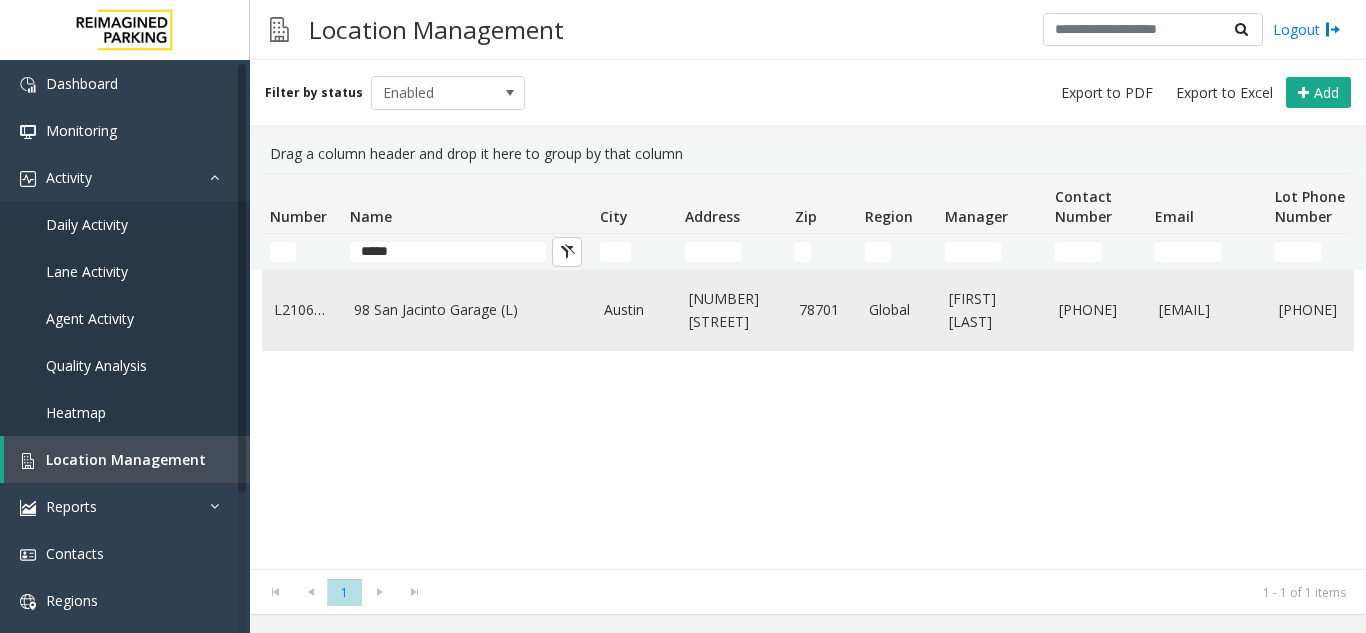 click on "98 San Jacinto Garage (L)" 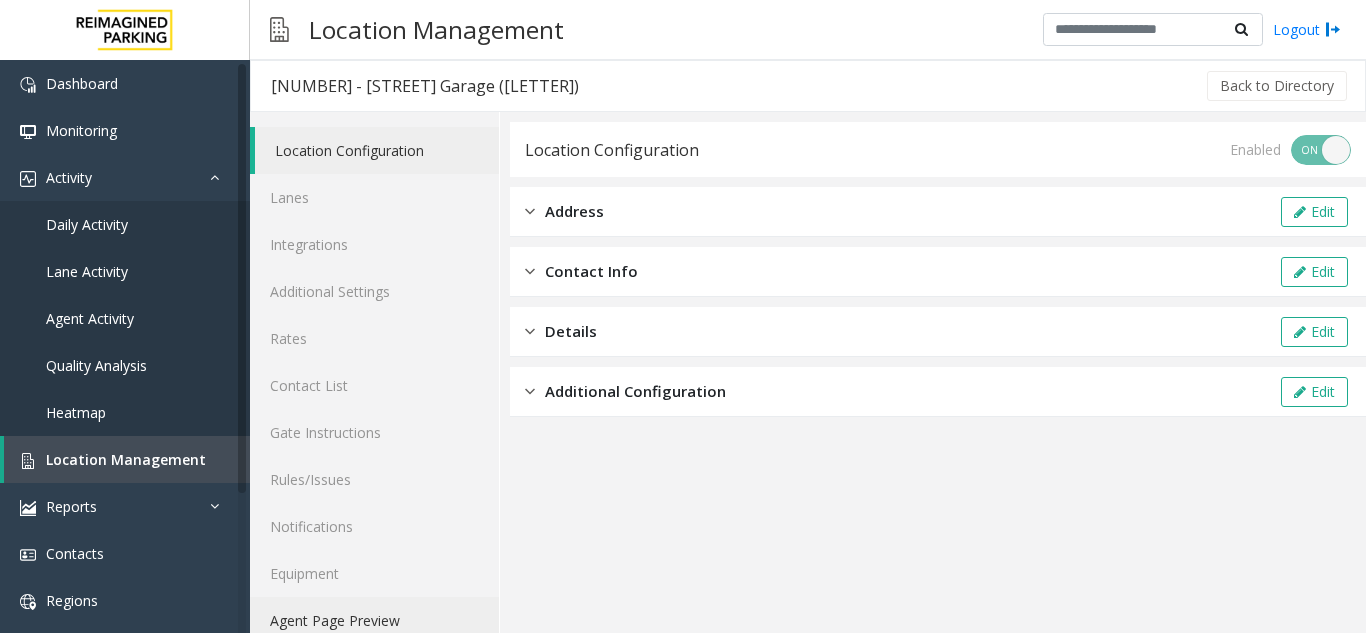 click on "Agent Page Preview" 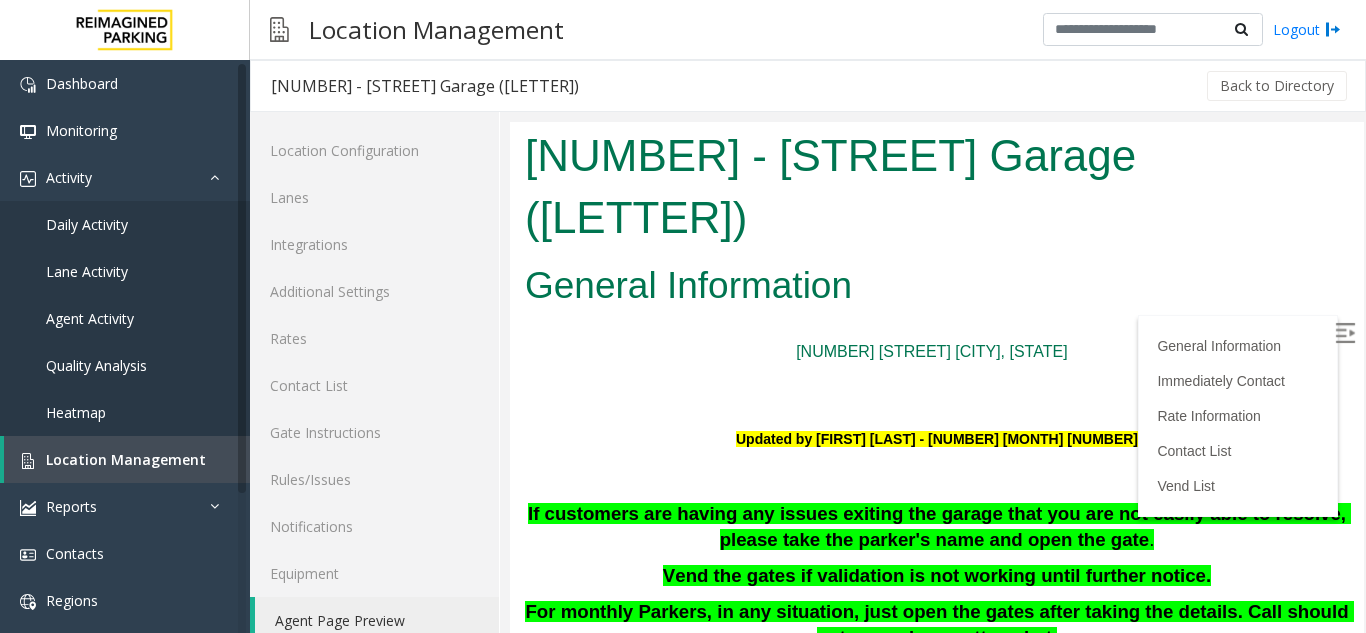 scroll, scrollTop: 200, scrollLeft: 0, axis: vertical 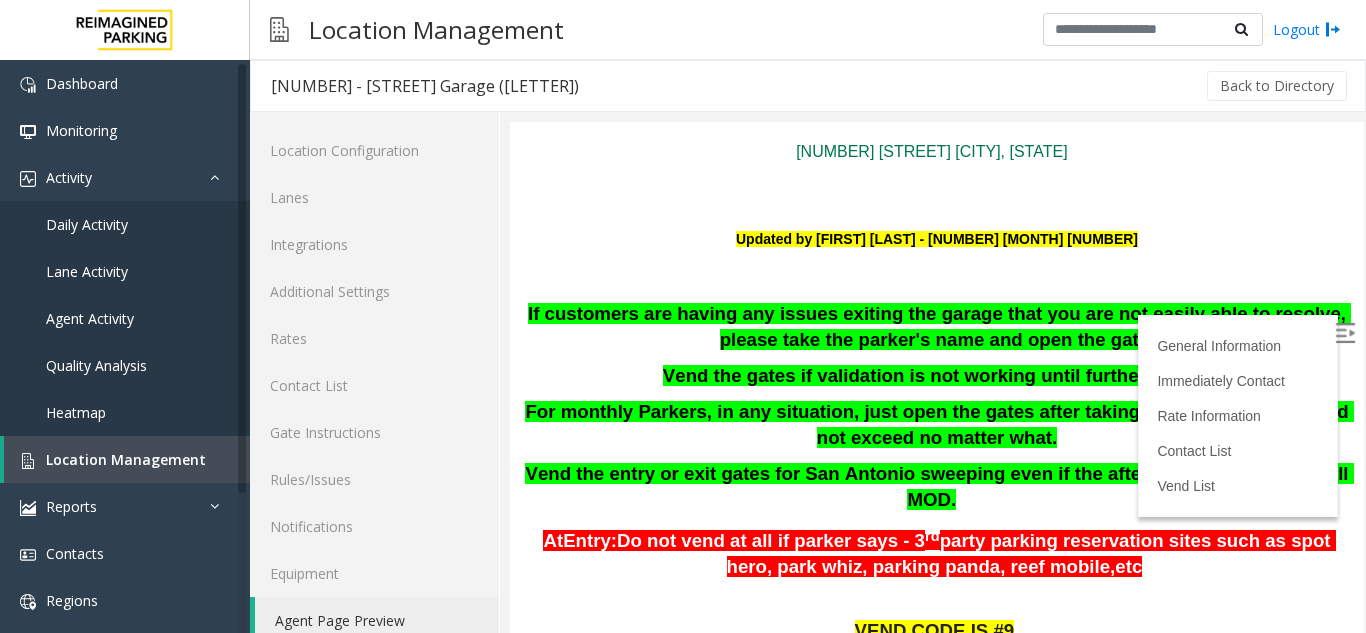 click at bounding box center [1345, 333] 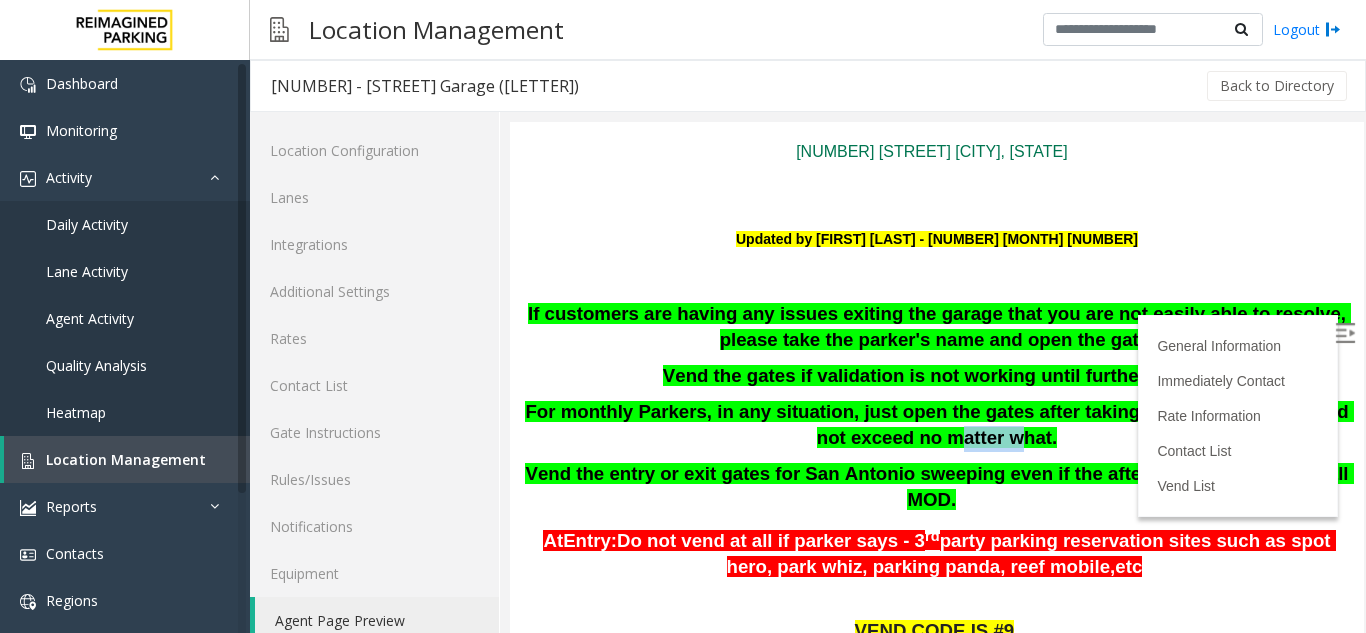 click on "For monthly Parkers, in any situation, just open the gates after taking the details. Call should not exceed no matter what." at bounding box center (939, 424) 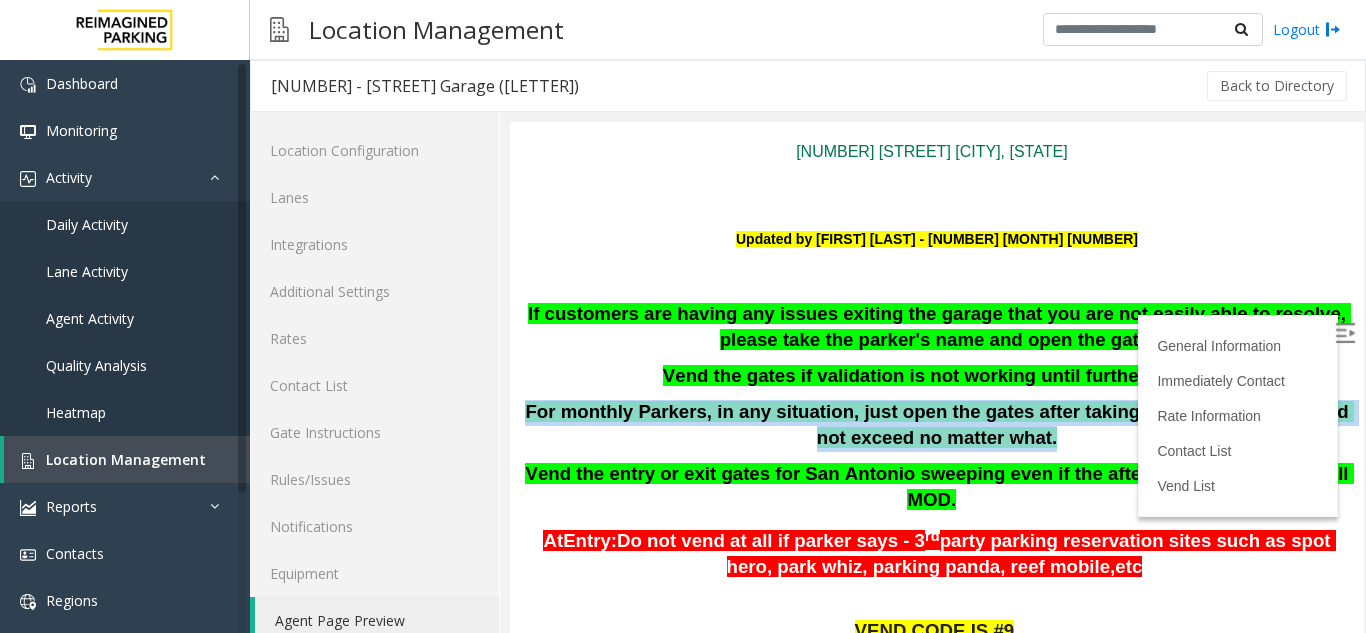 click on "For monthly Parkers, in any situation, just open the gates after taking the details. Call should not exceed no matter what." at bounding box center (939, 424) 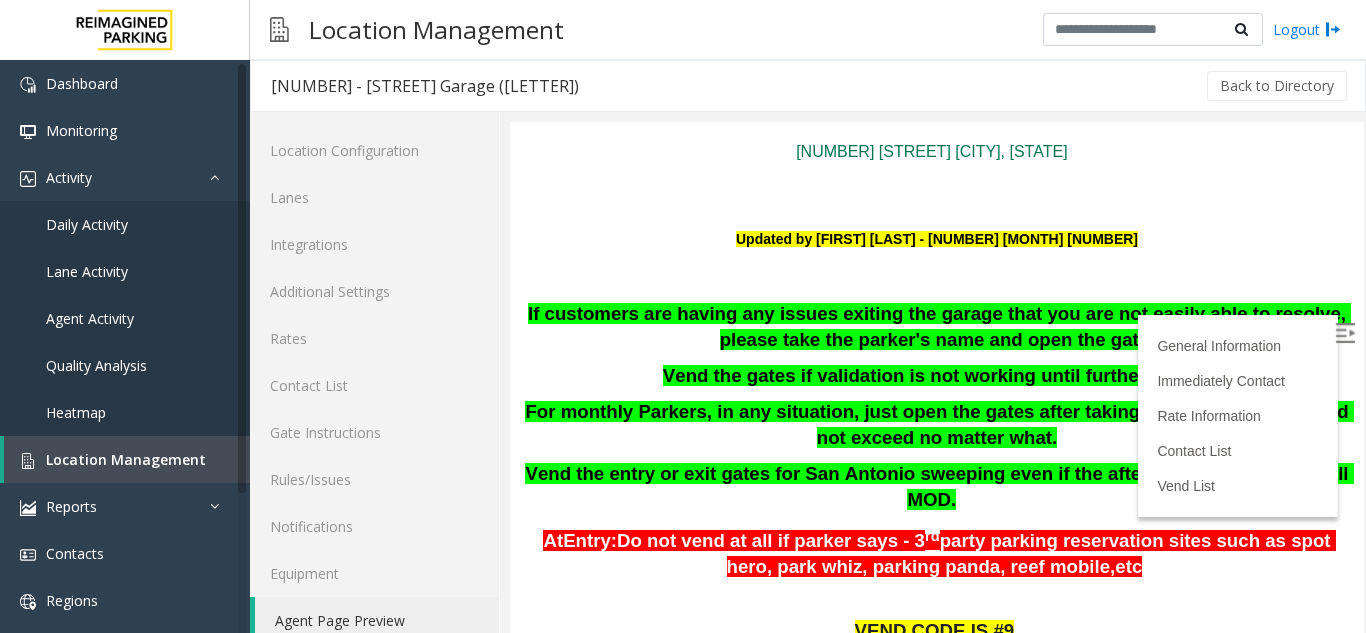 drag, startPoint x: 1013, startPoint y: 386, endPoint x: 542, endPoint y: 354, distance: 472.0858 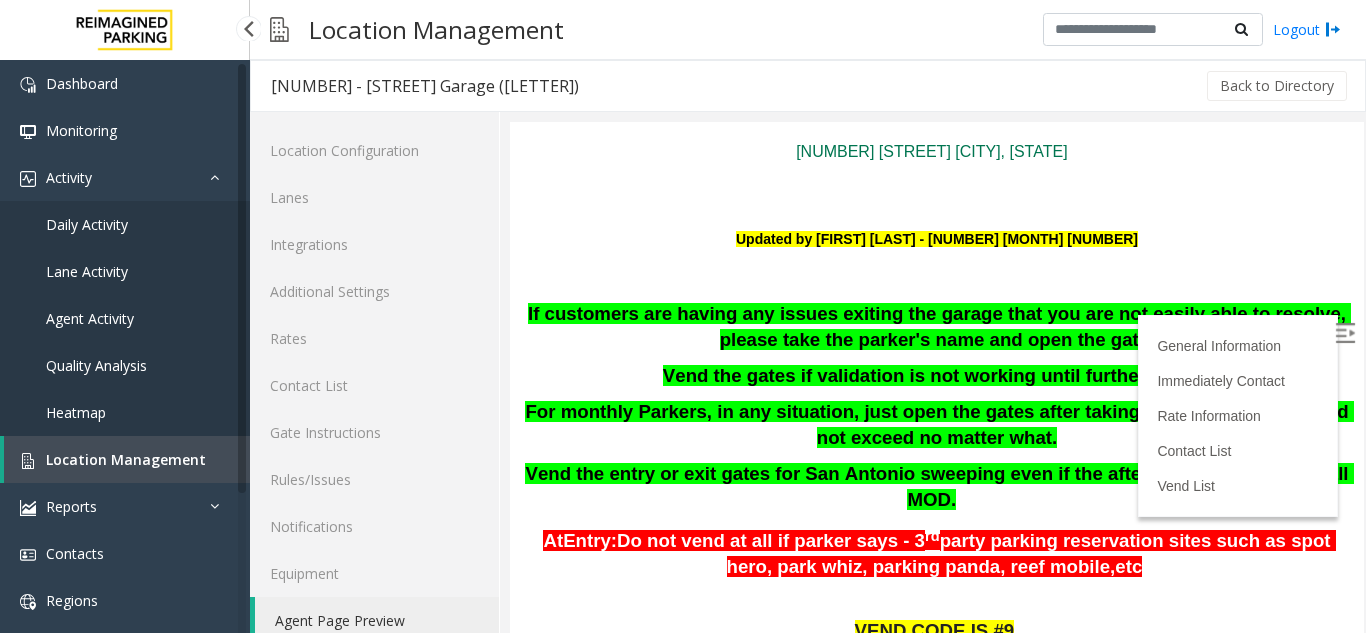 click on "Agent Activity" at bounding box center (90, 318) 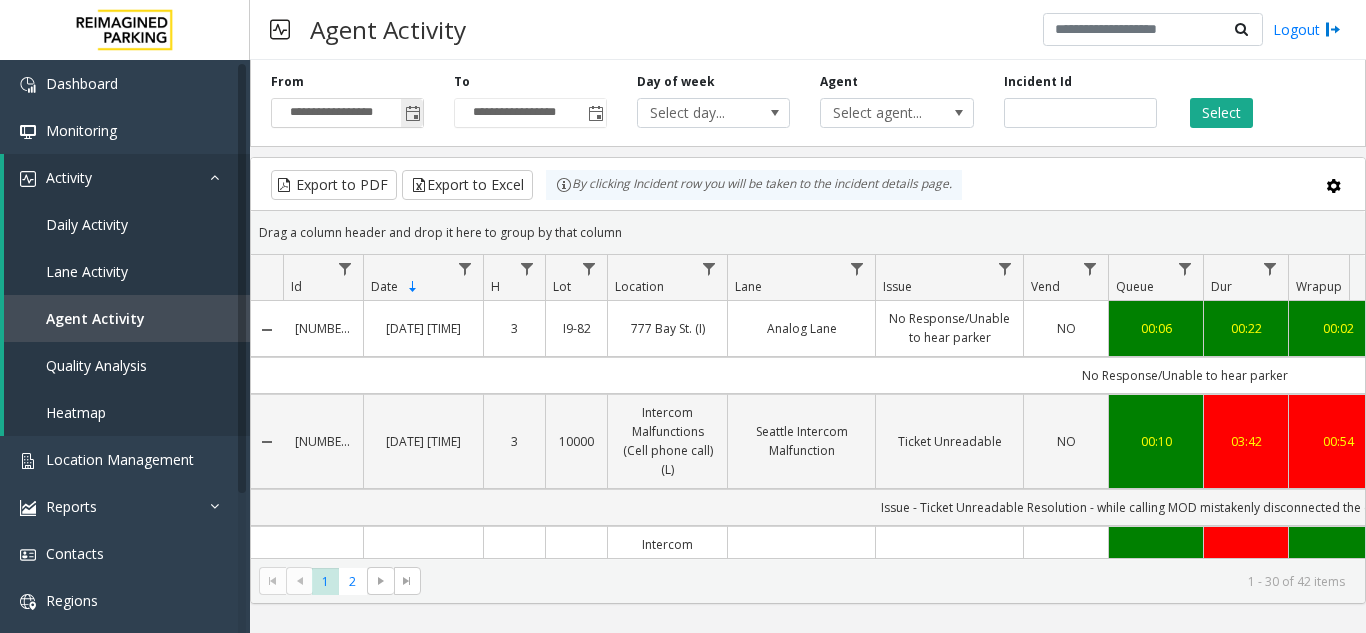 click 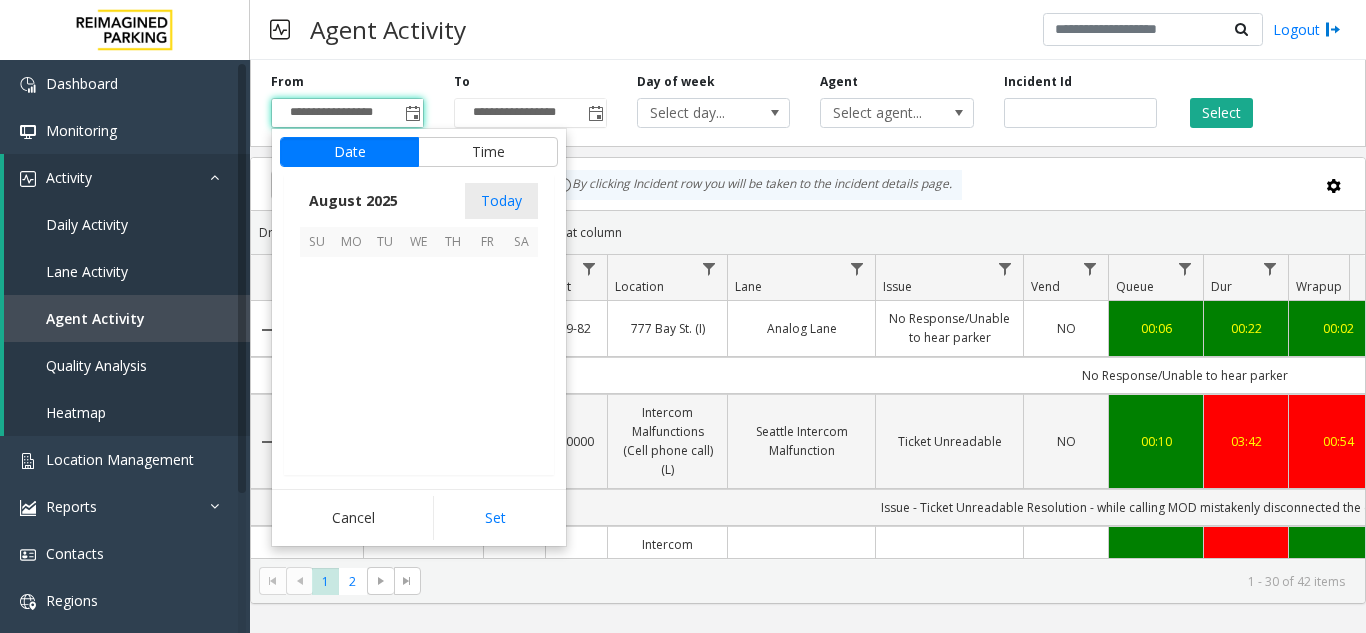 scroll, scrollTop: 358666, scrollLeft: 0, axis: vertical 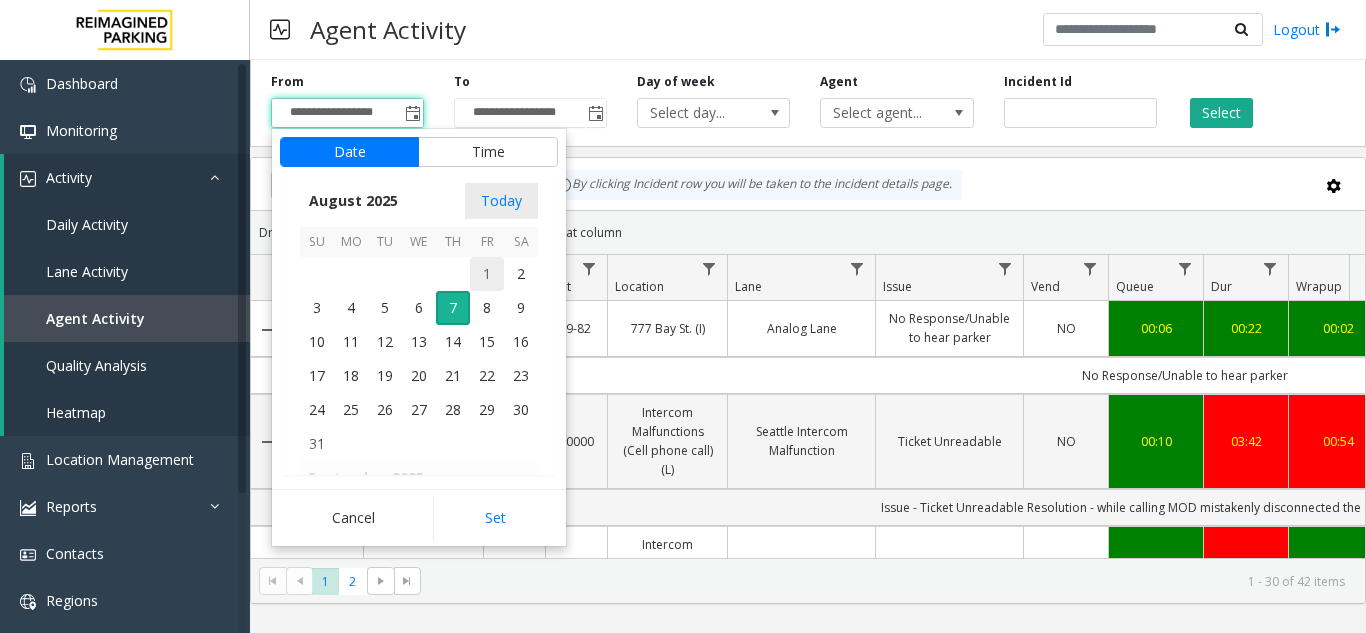click on "1" at bounding box center [487, 274] 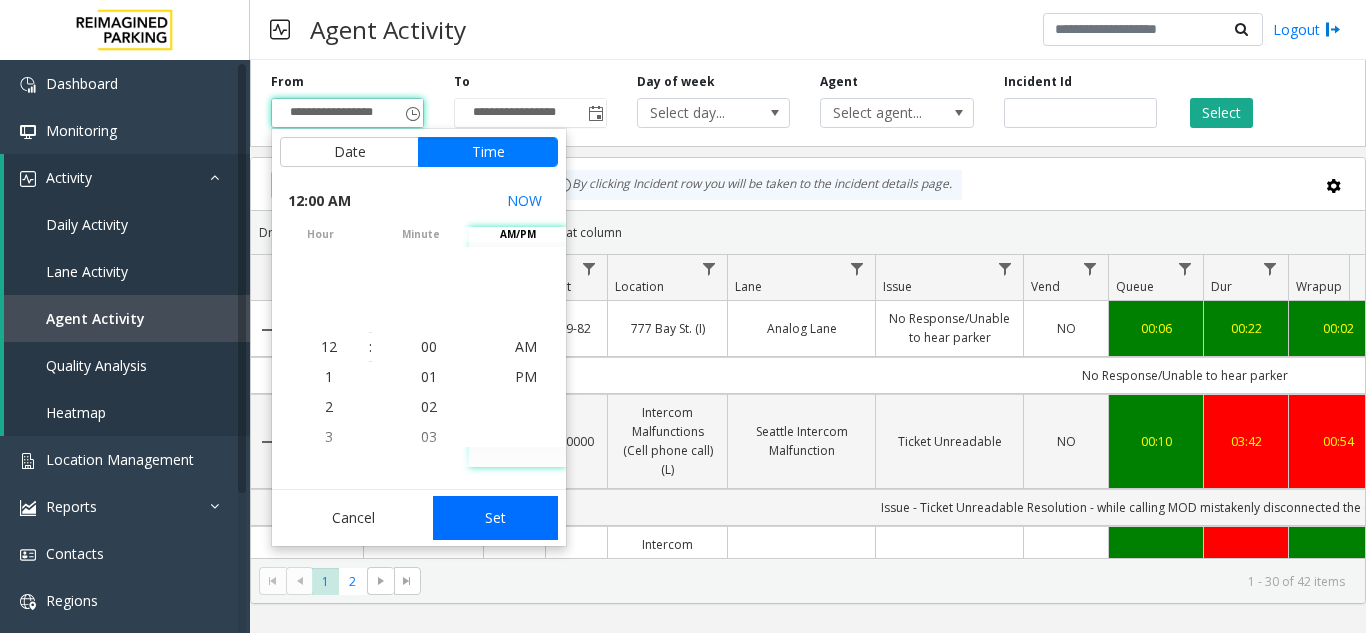 click on "Set" 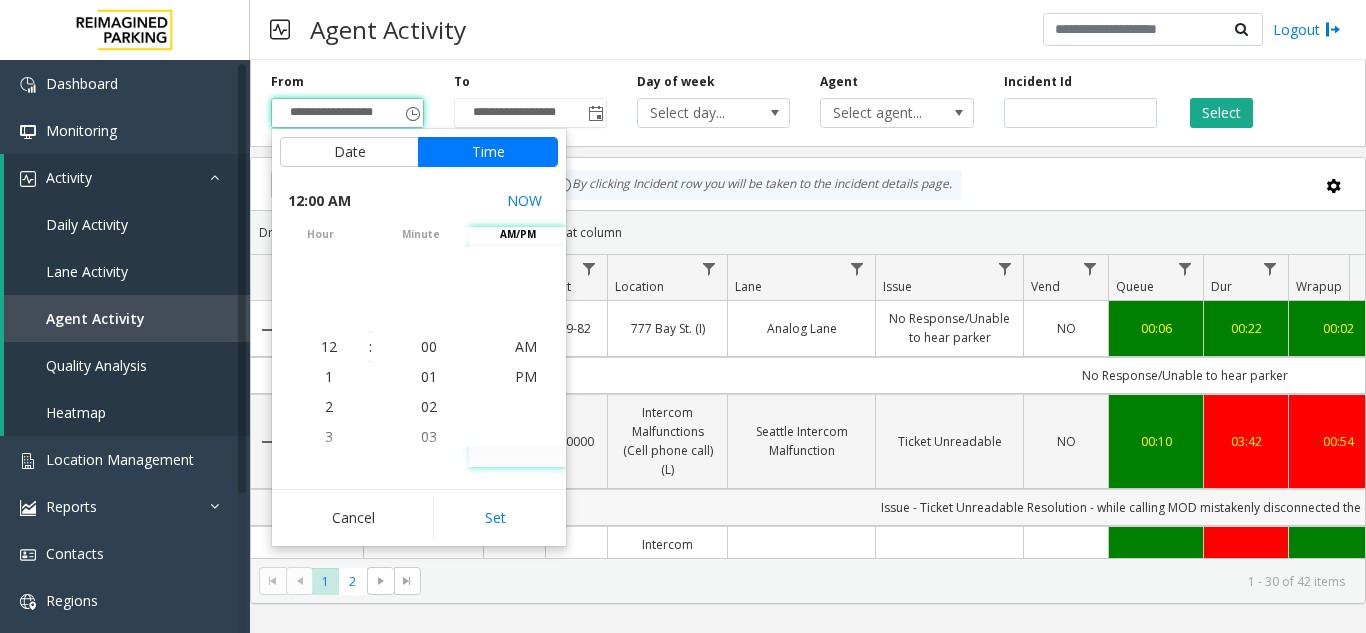 type on "**********" 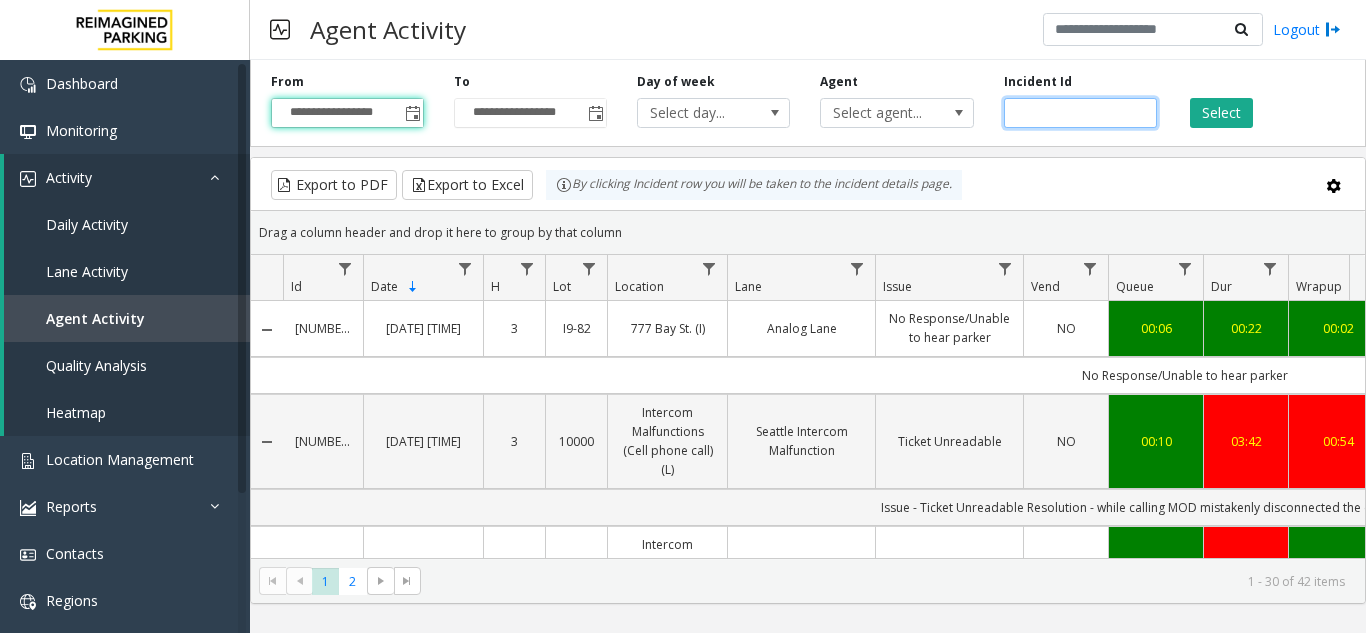 click 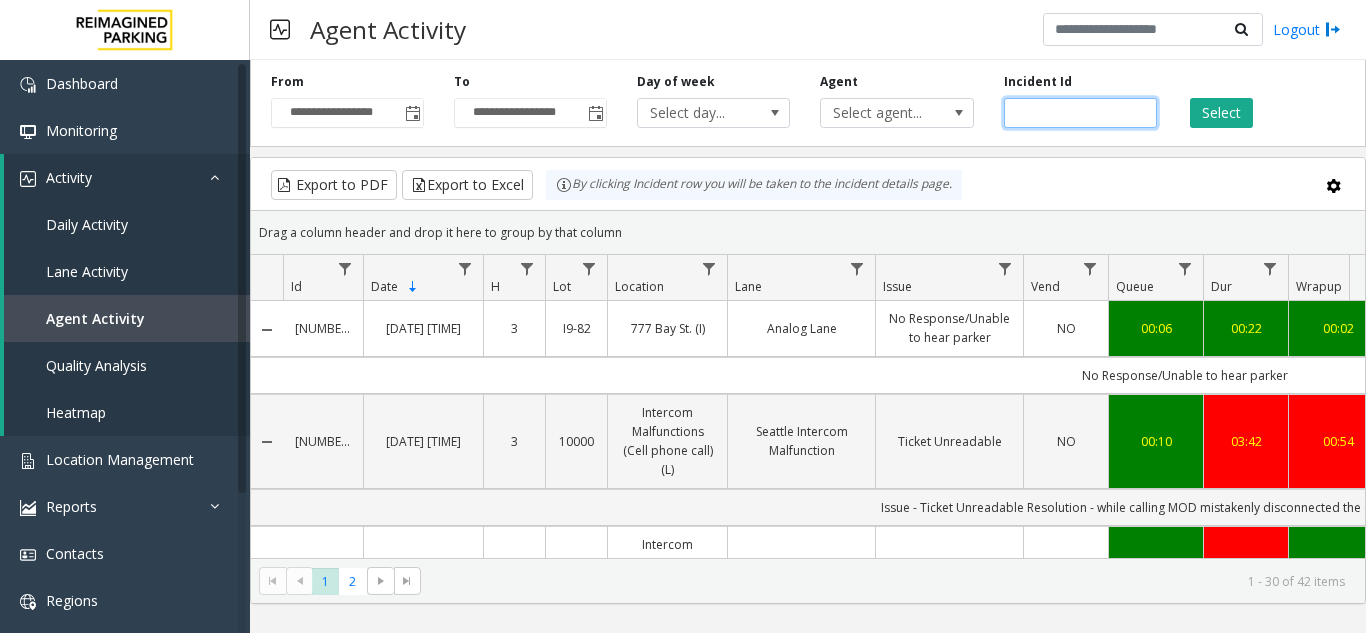 paste on "*******" 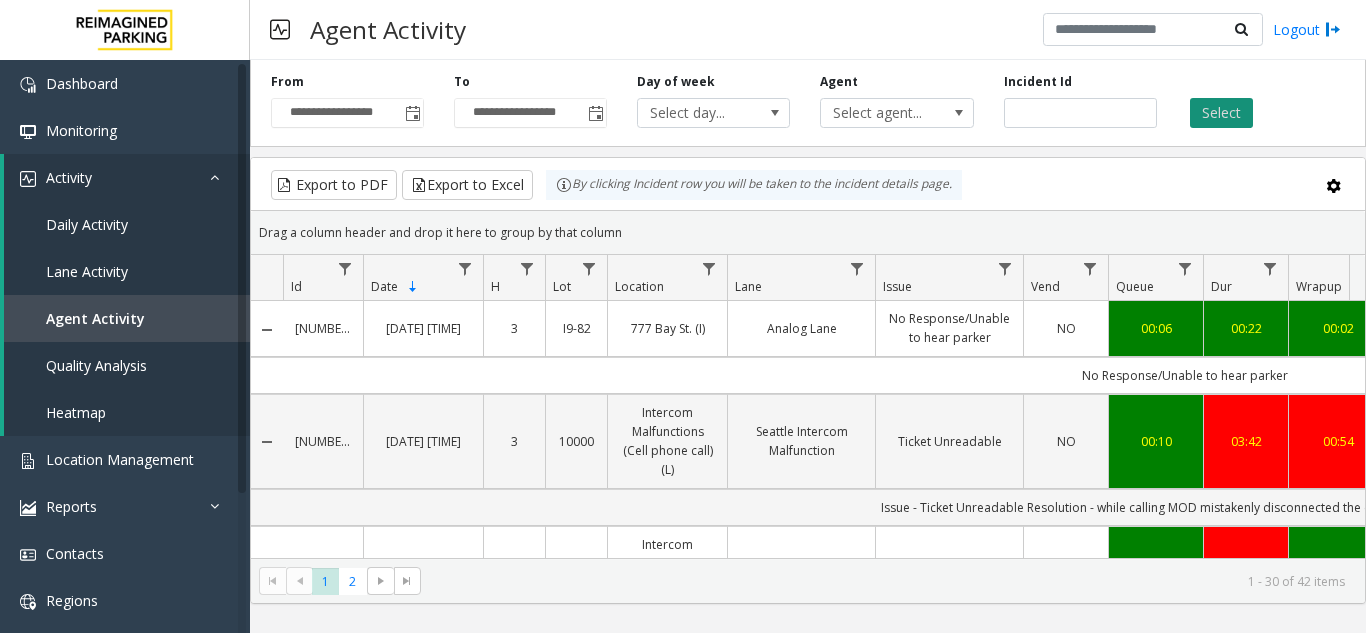 click on "Select" 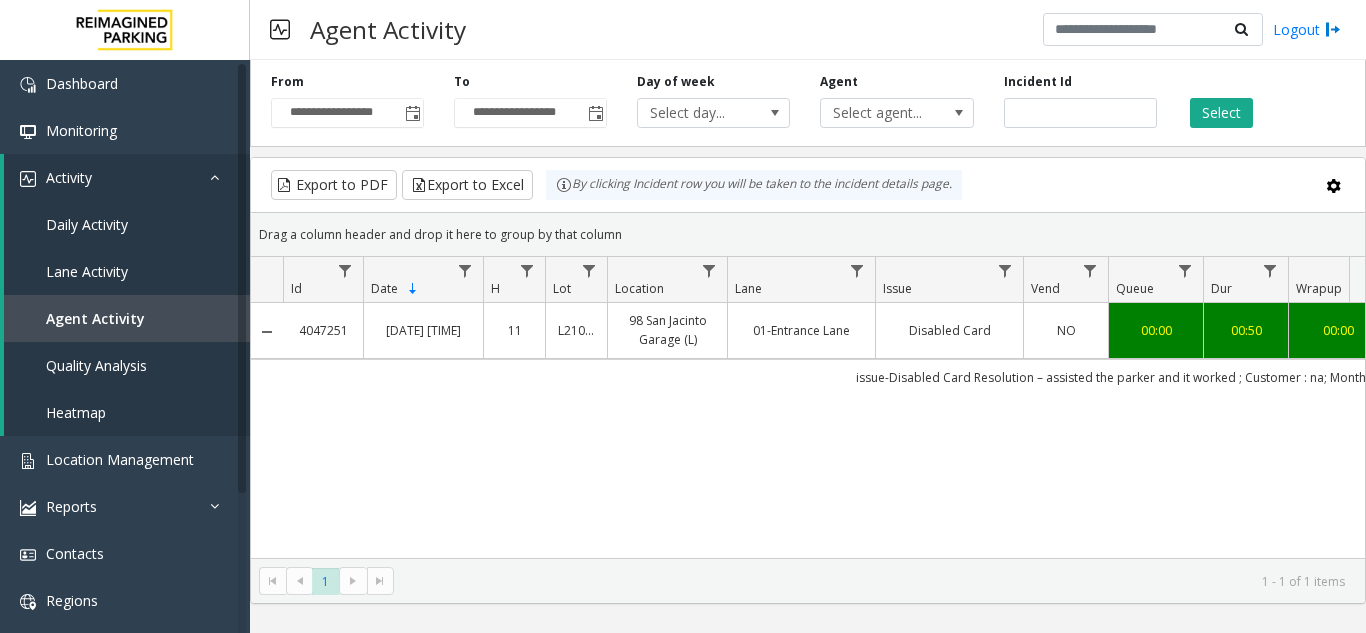 scroll, scrollTop: 0, scrollLeft: 52, axis: horizontal 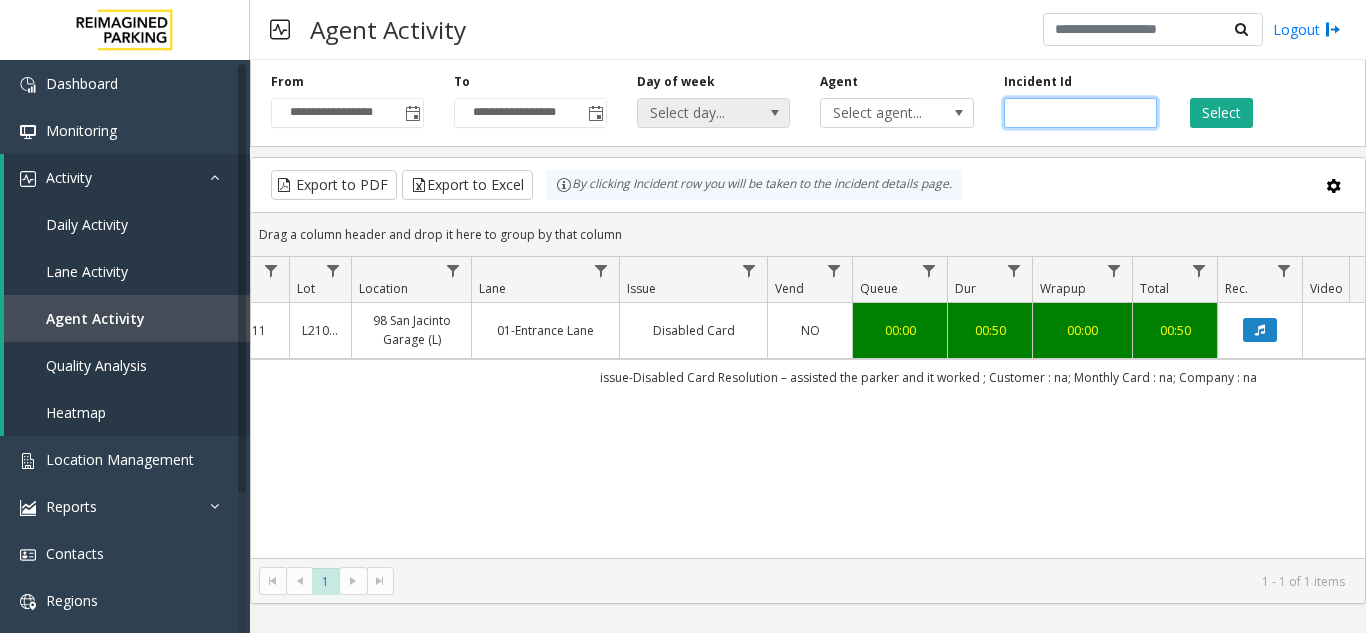drag, startPoint x: 1071, startPoint y: 110, endPoint x: 710, endPoint y: 116, distance: 361.04987 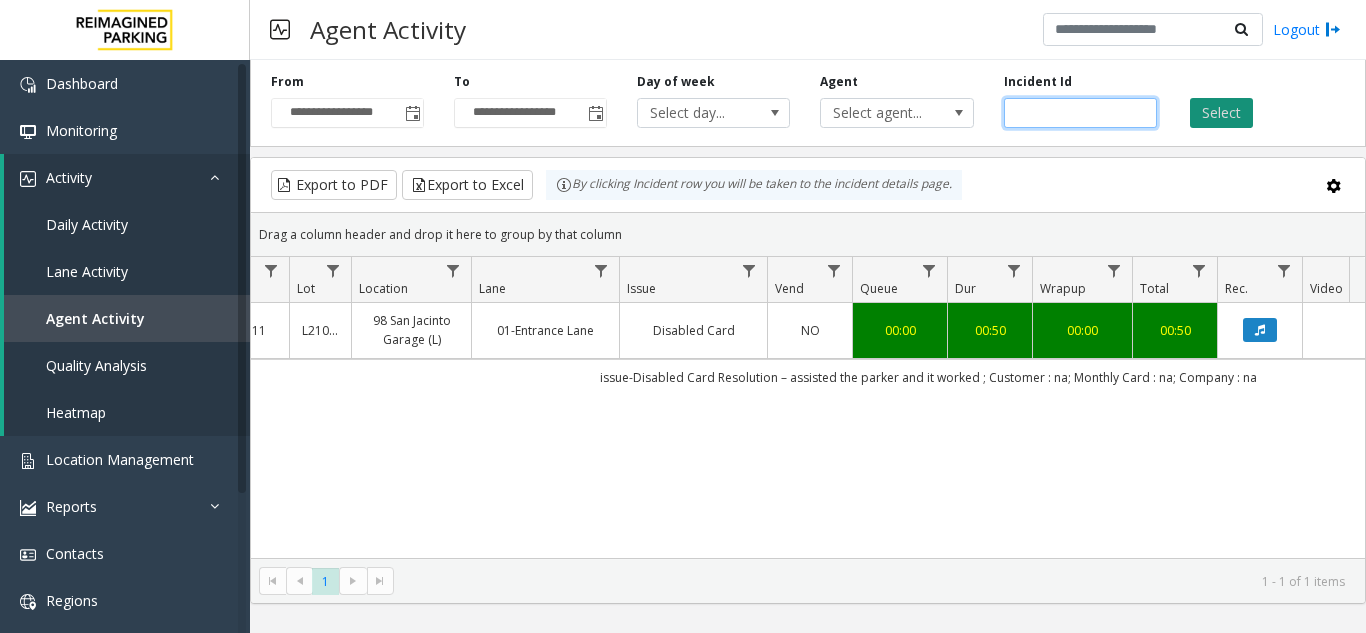type on "*******" 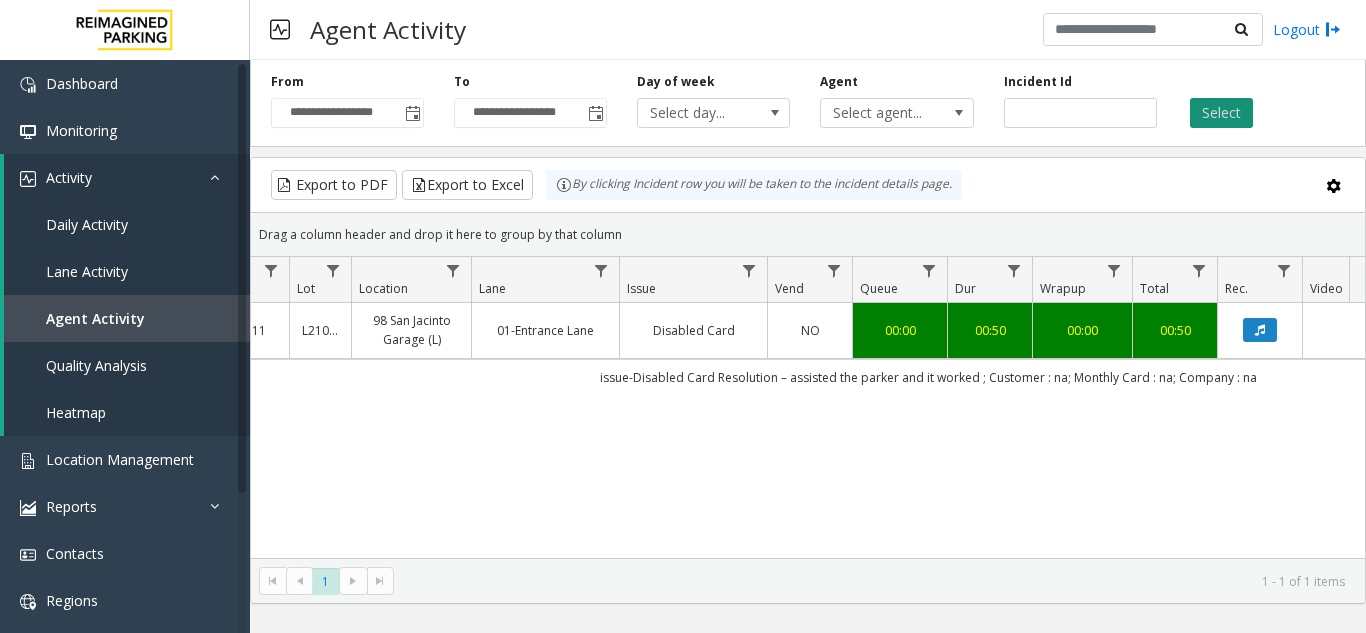 click on "Select" 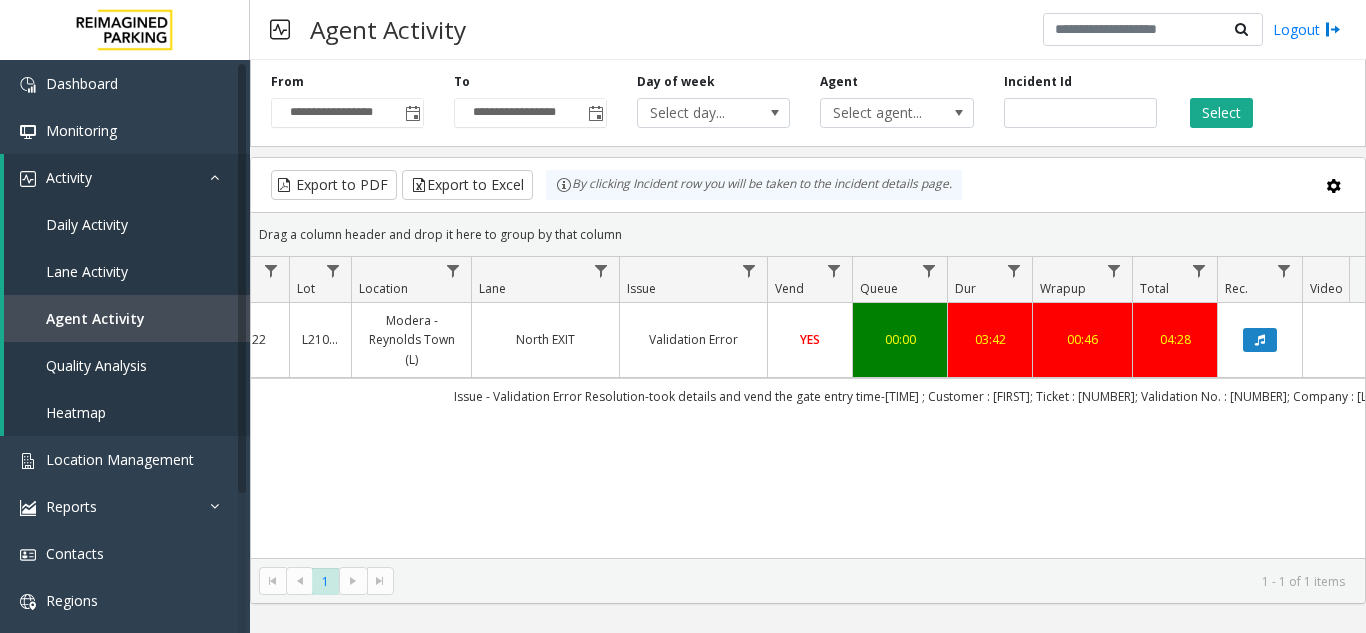scroll, scrollTop: 0, scrollLeft: 415, axis: horizontal 